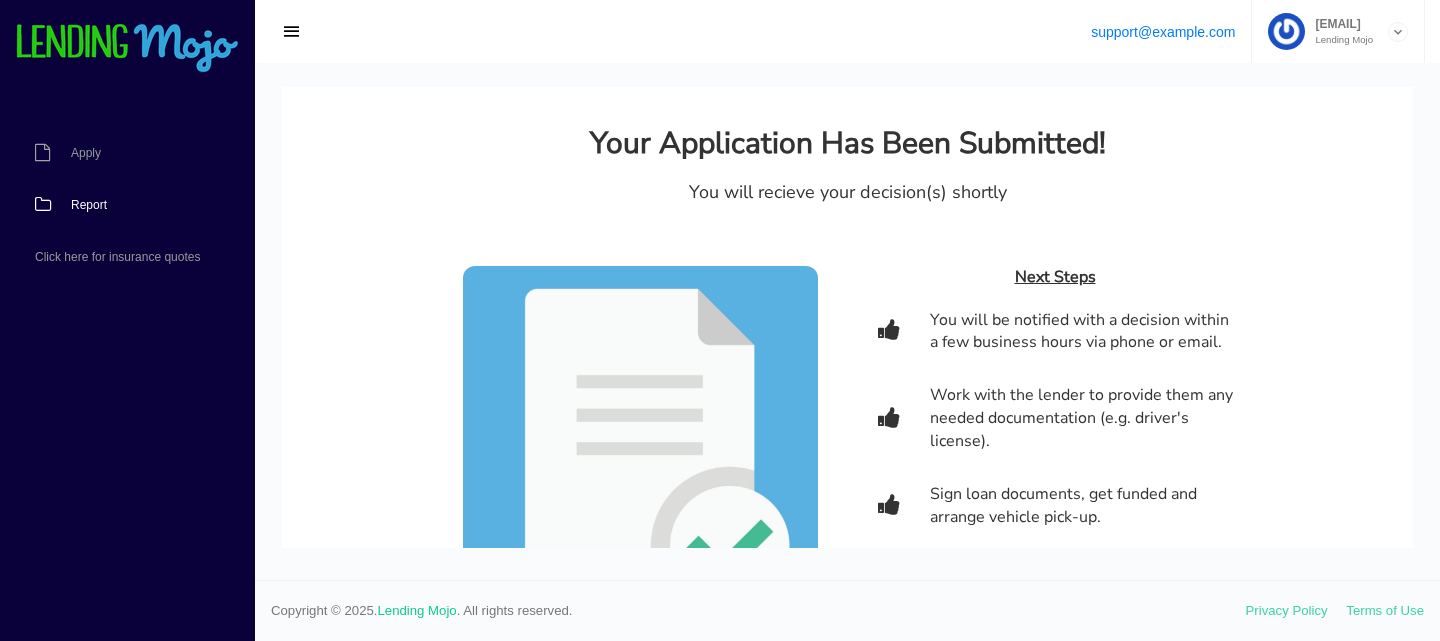 scroll, scrollTop: 180, scrollLeft: 0, axis: vertical 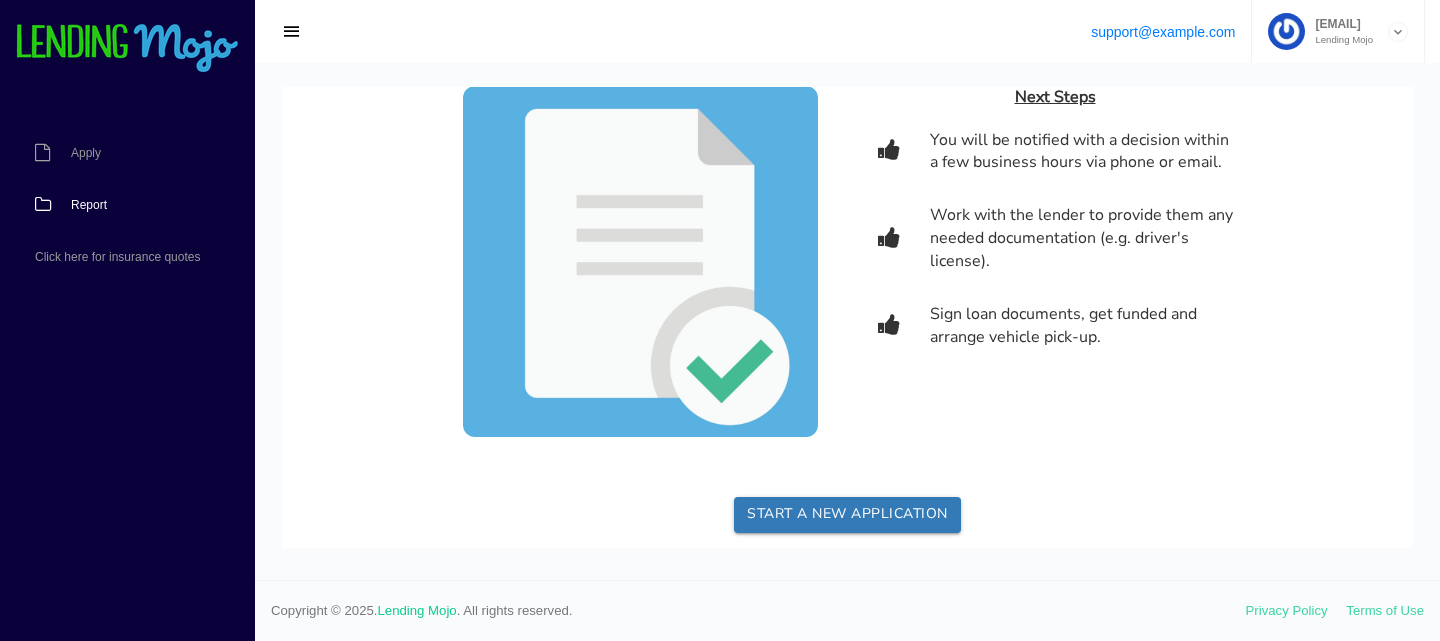 click on "Report" at bounding box center (89, 205) 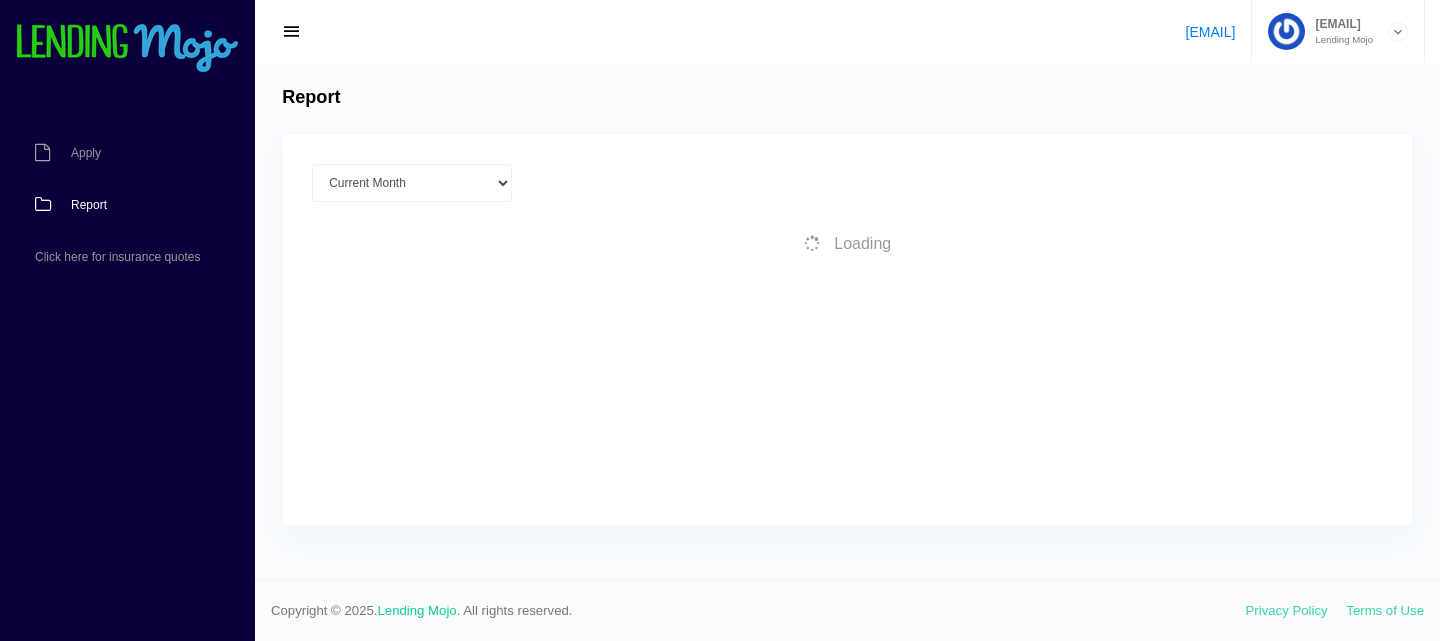 scroll, scrollTop: 0, scrollLeft: 0, axis: both 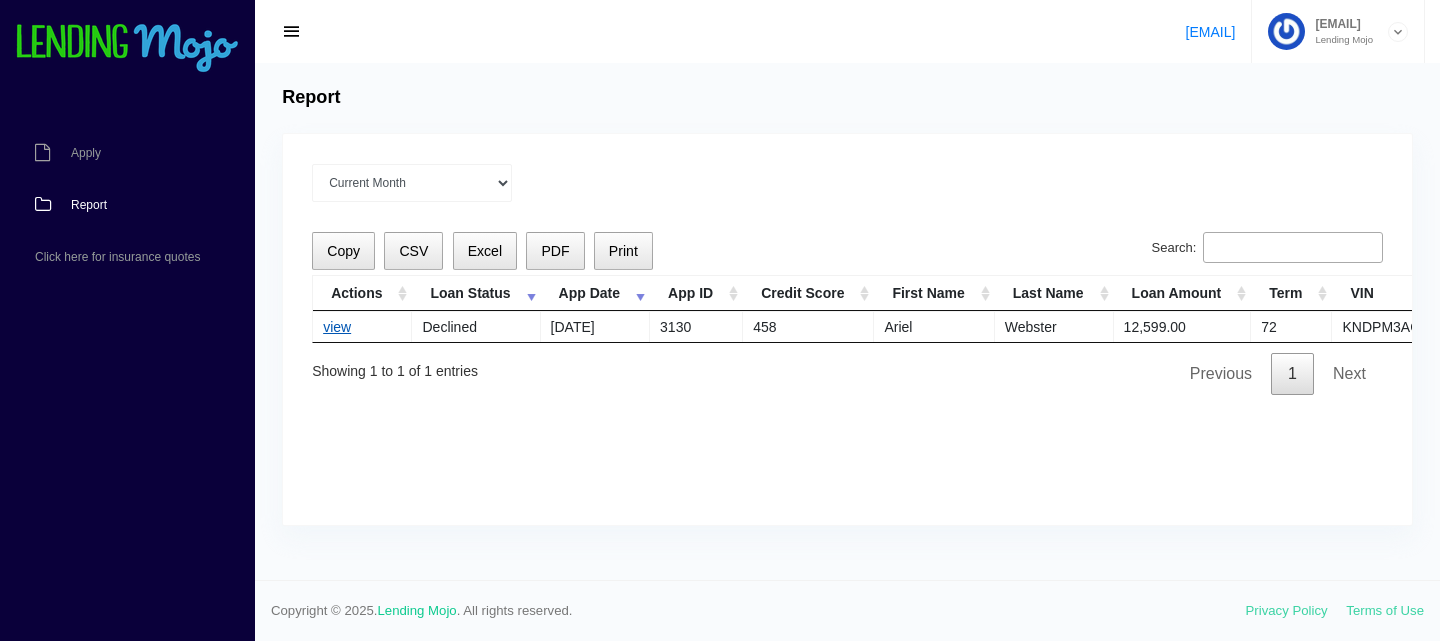 click on "view" at bounding box center (337, 327) 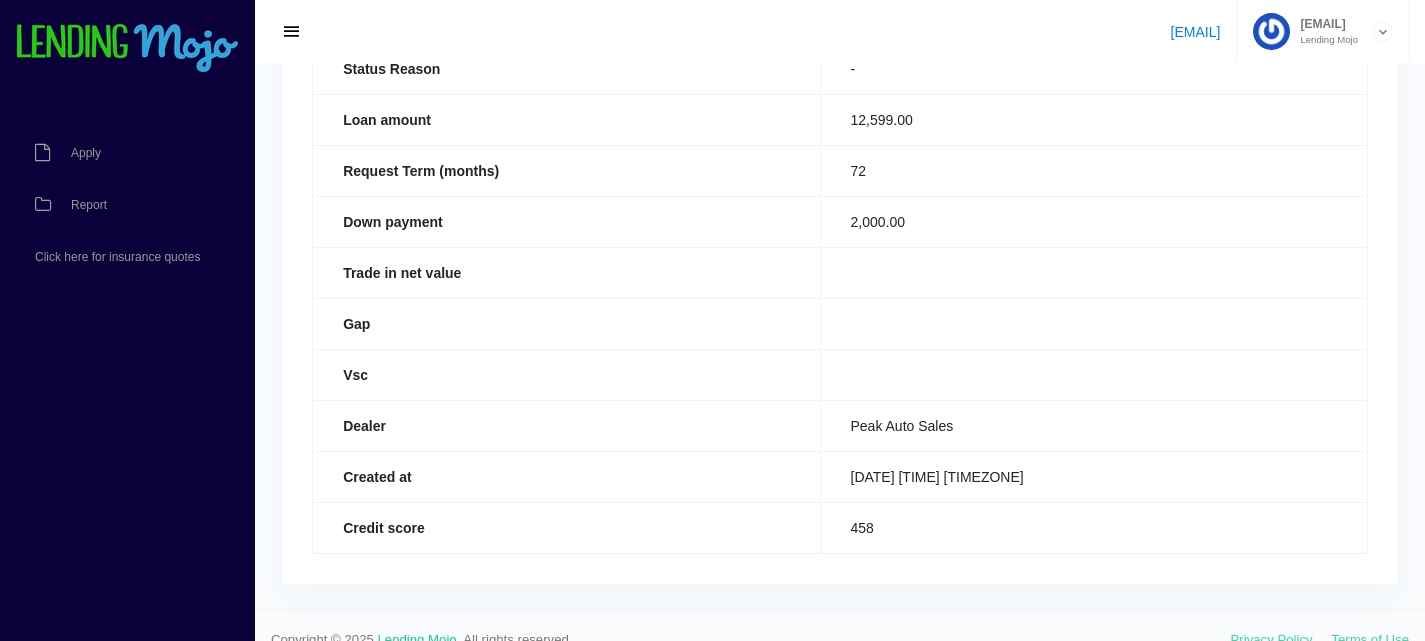 scroll, scrollTop: 272, scrollLeft: 0, axis: vertical 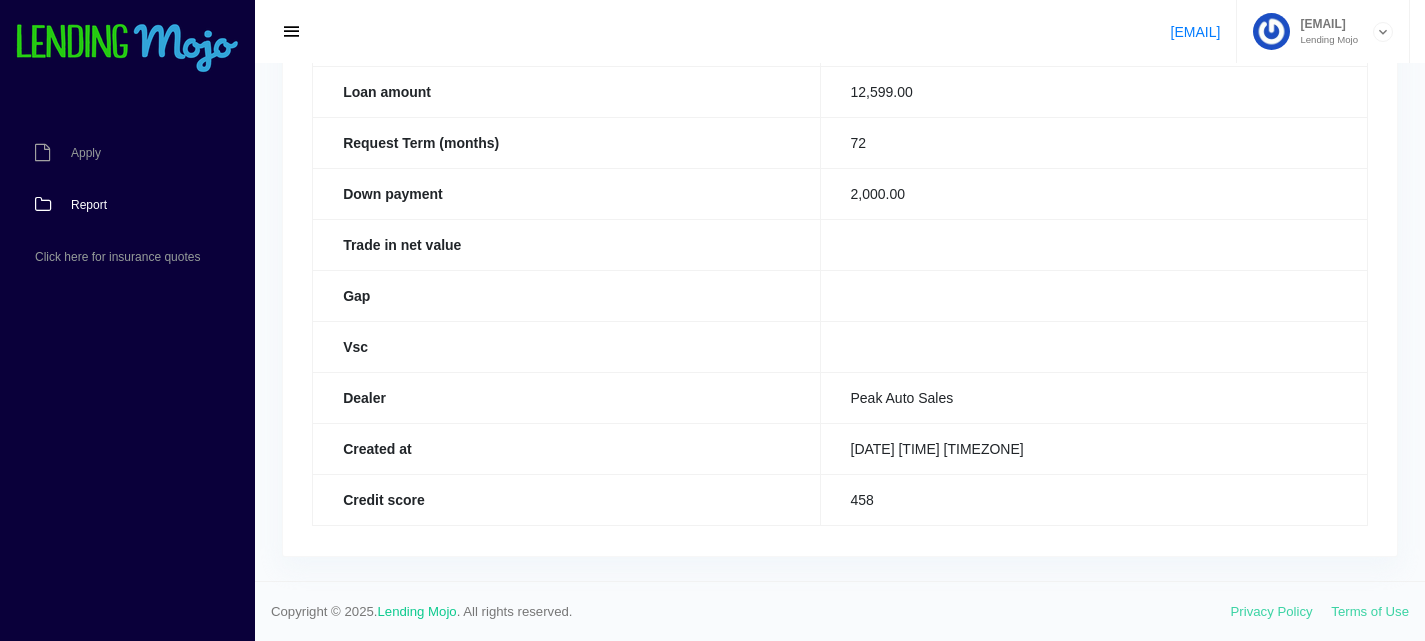 click on "Report" at bounding box center [117, 205] 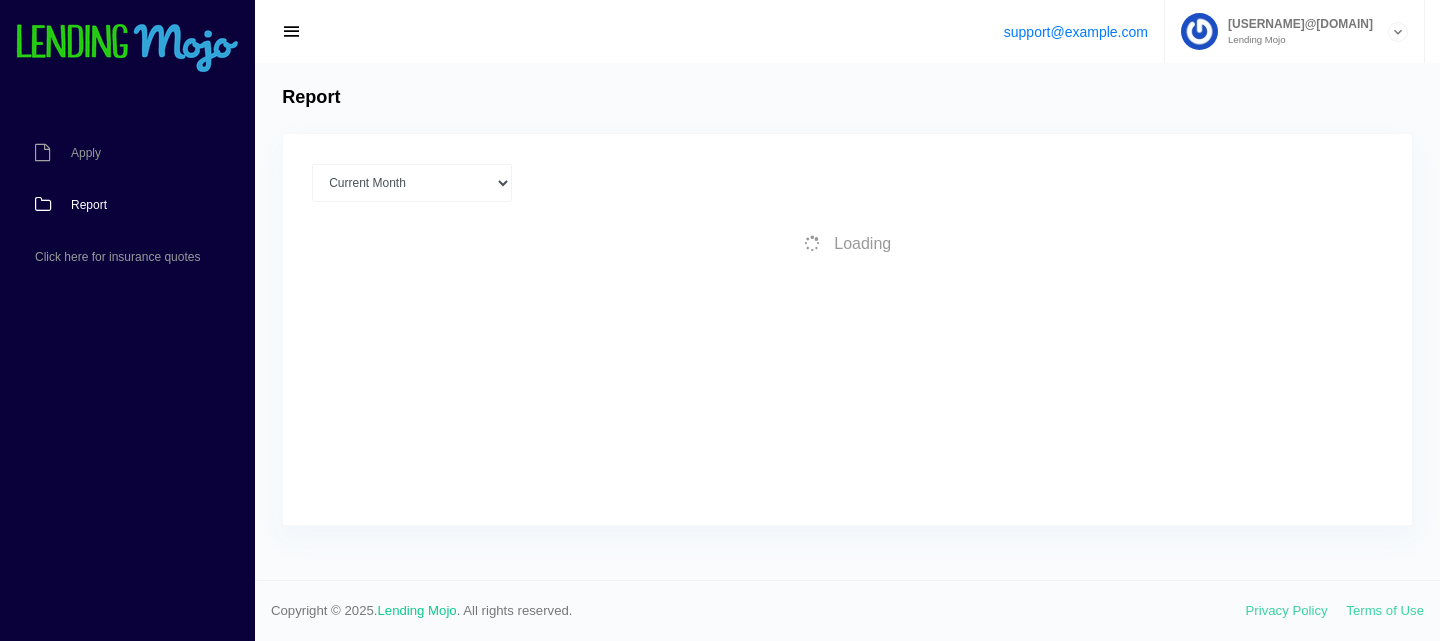 scroll, scrollTop: 0, scrollLeft: 0, axis: both 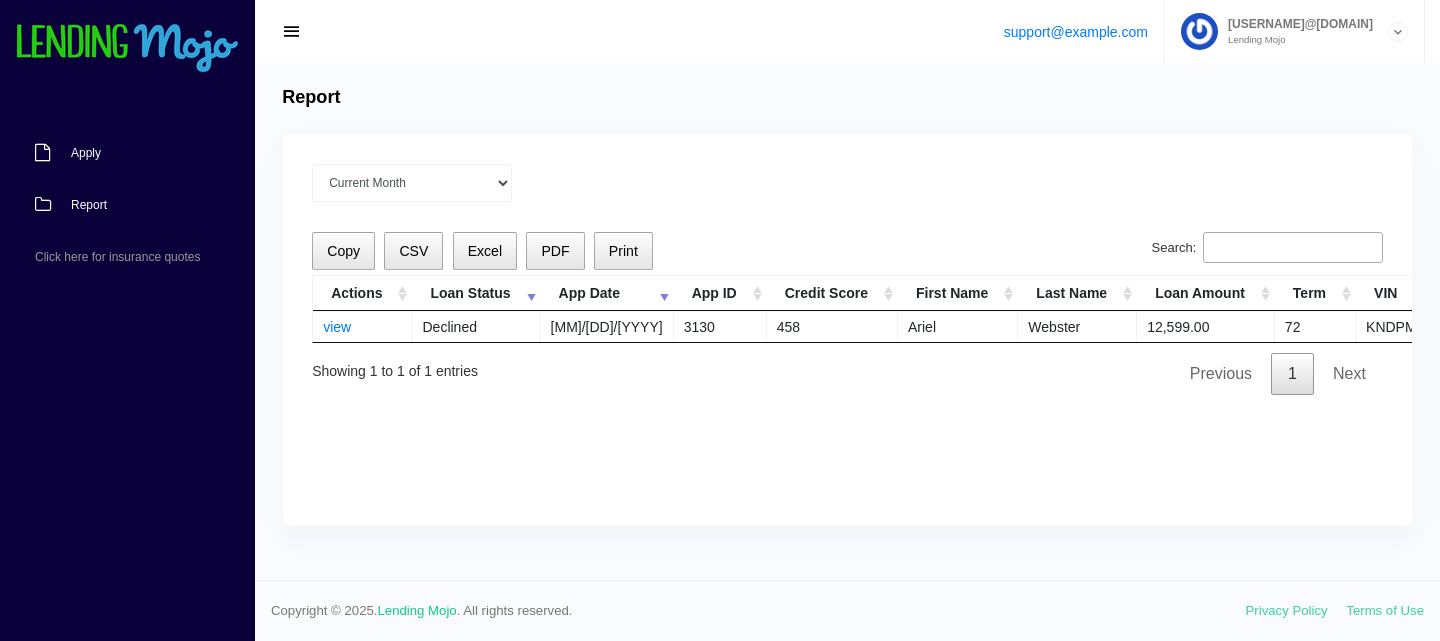 click on "Apply" at bounding box center [117, 153] 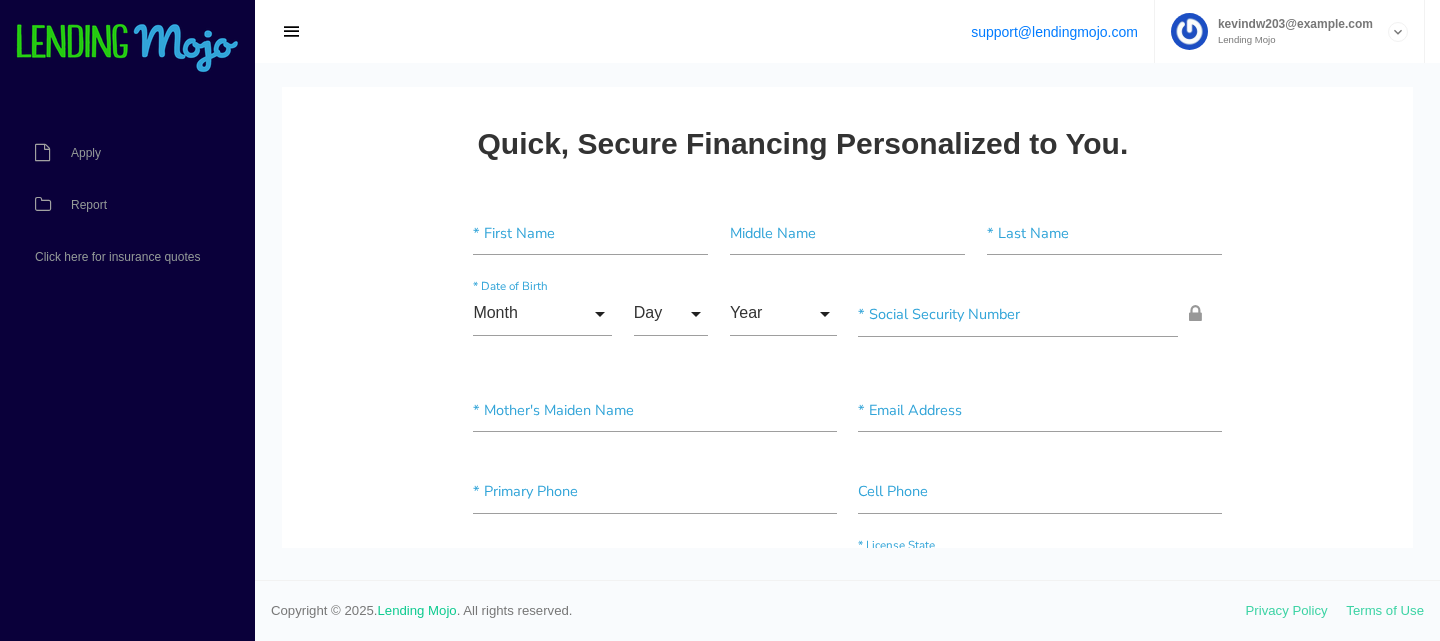 scroll, scrollTop: 0, scrollLeft: 0, axis: both 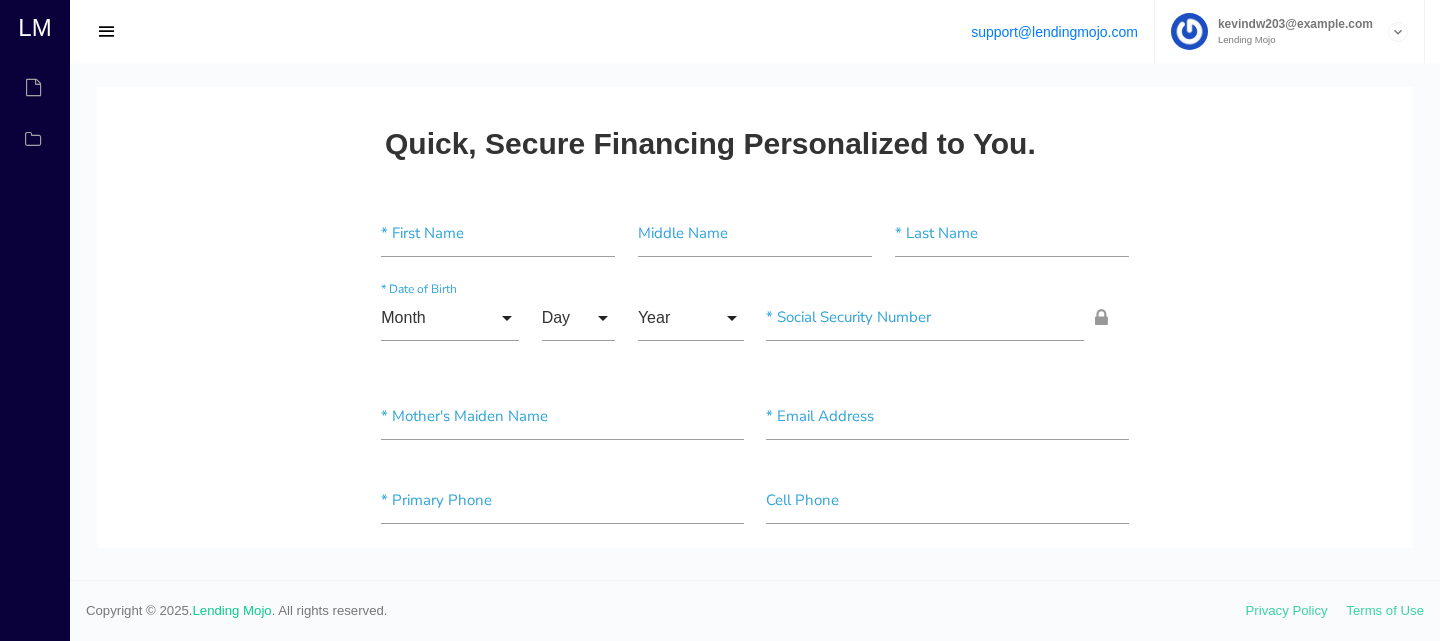 click at bounding box center [107, 32] 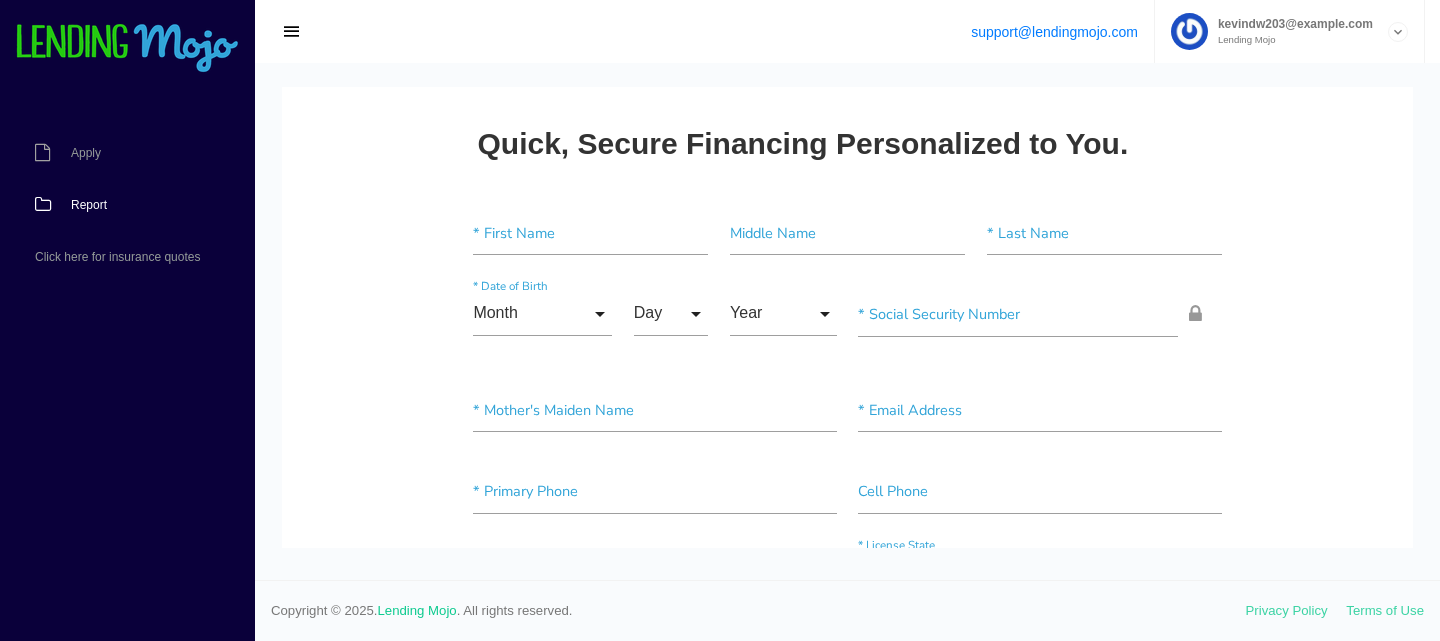 click on "Report" at bounding box center (89, 205) 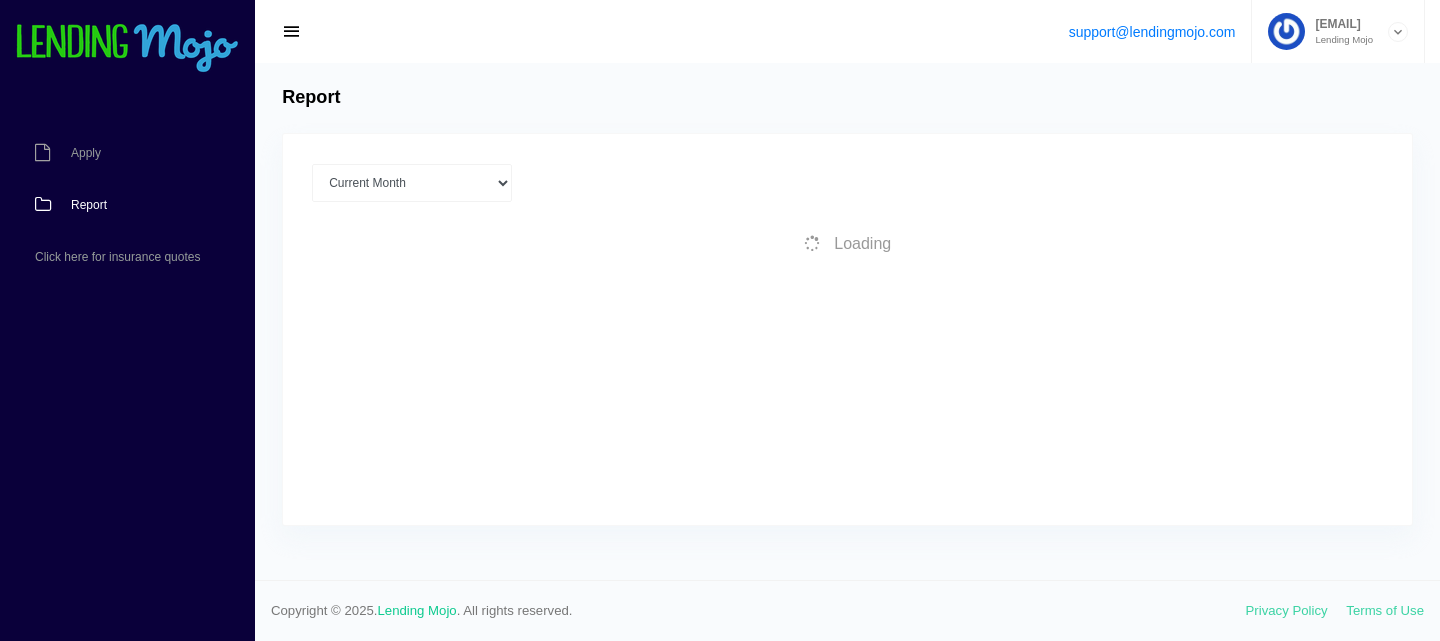 scroll, scrollTop: 0, scrollLeft: 0, axis: both 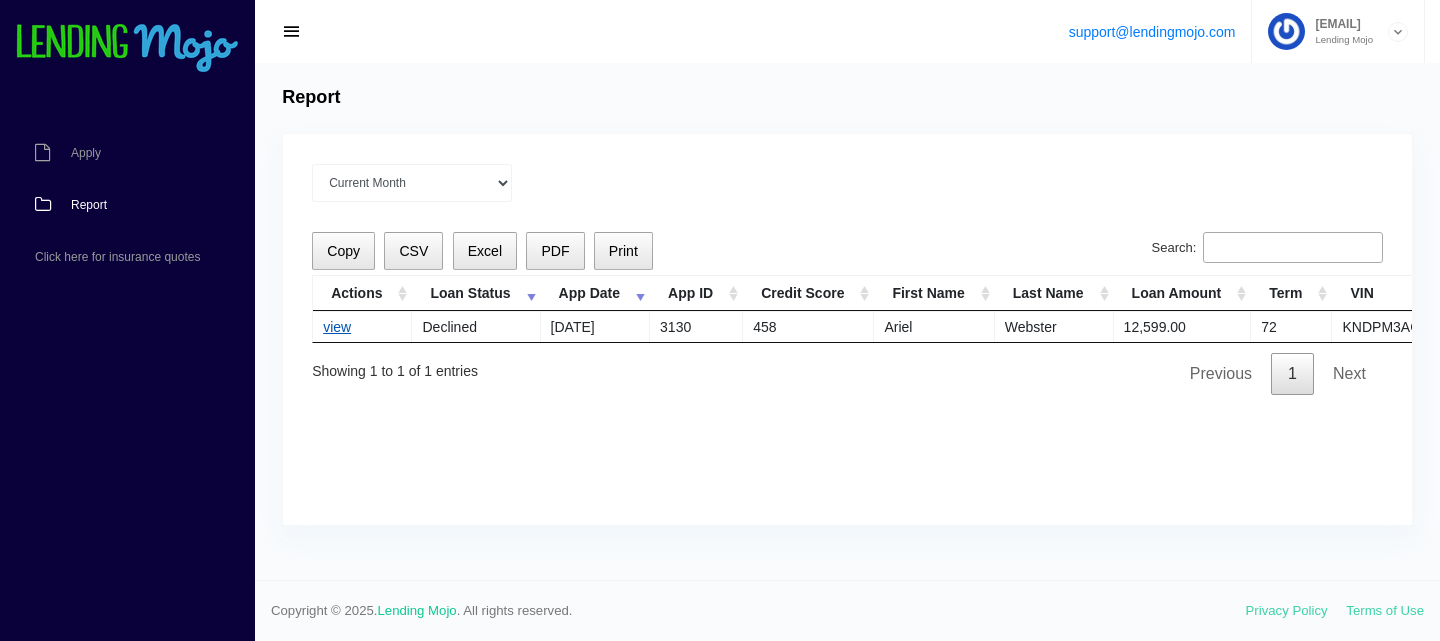 click on "view" at bounding box center (337, 327) 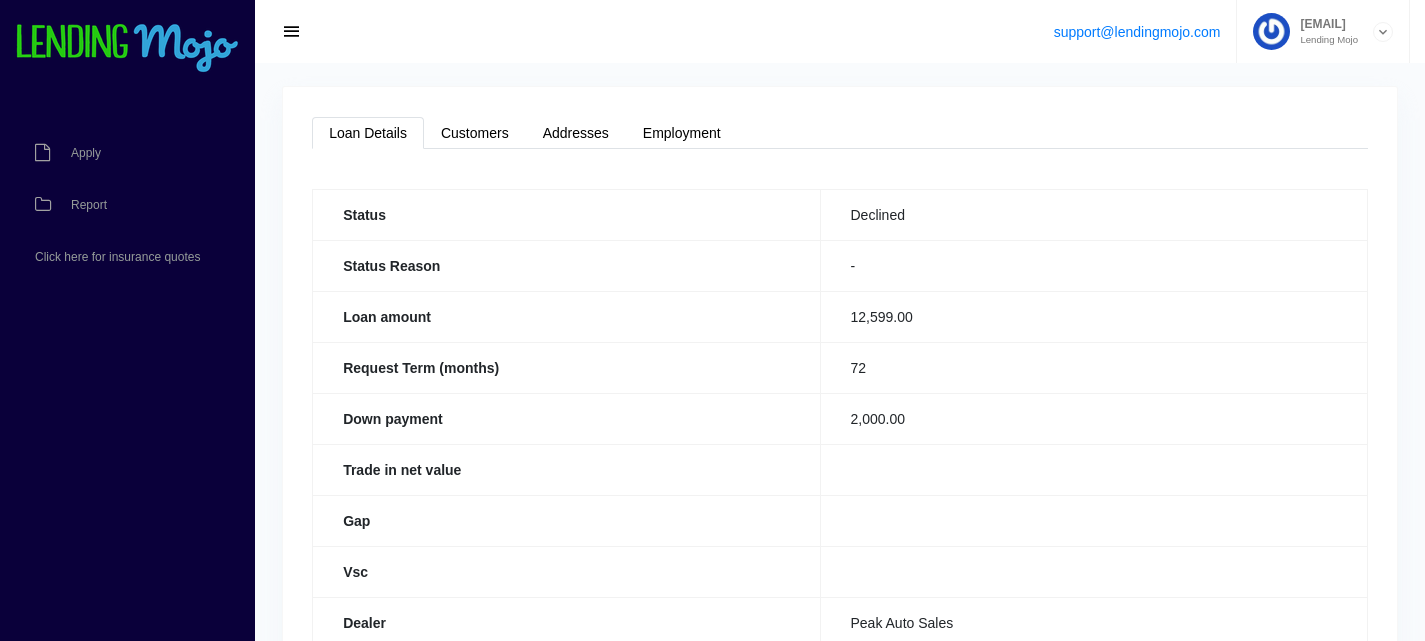 scroll, scrollTop: 0, scrollLeft: 0, axis: both 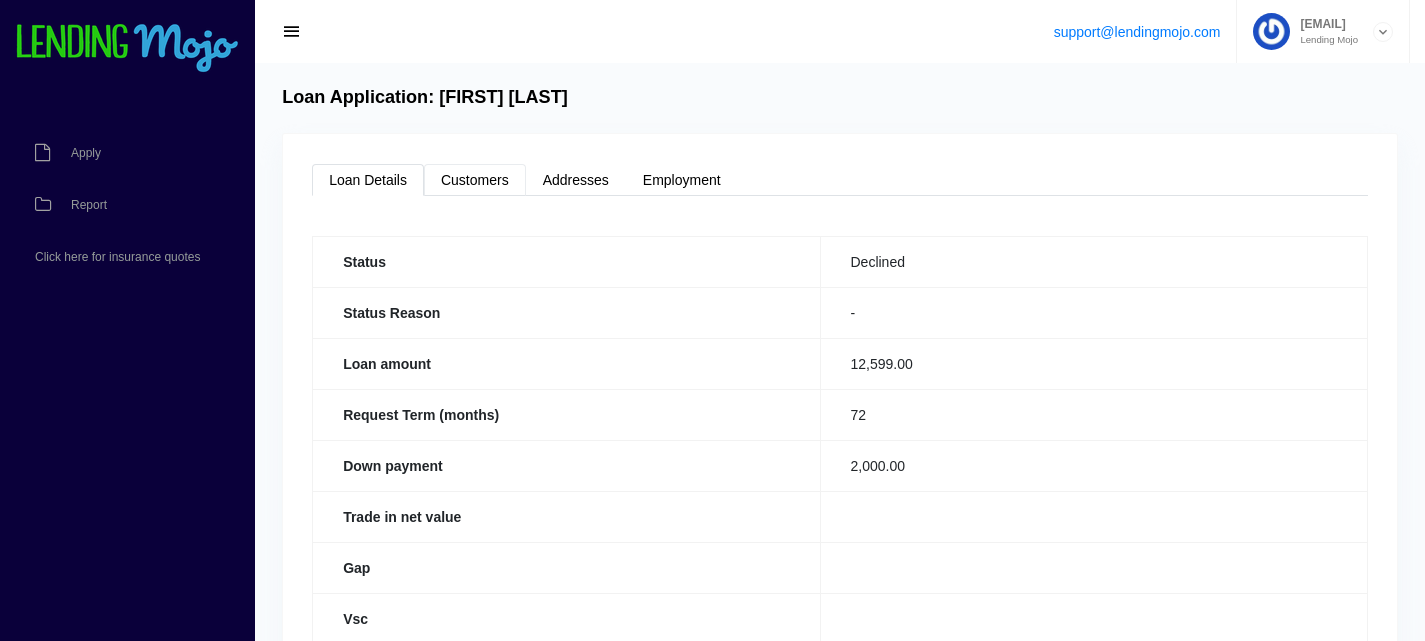 click on "Customers" at bounding box center (475, 180) 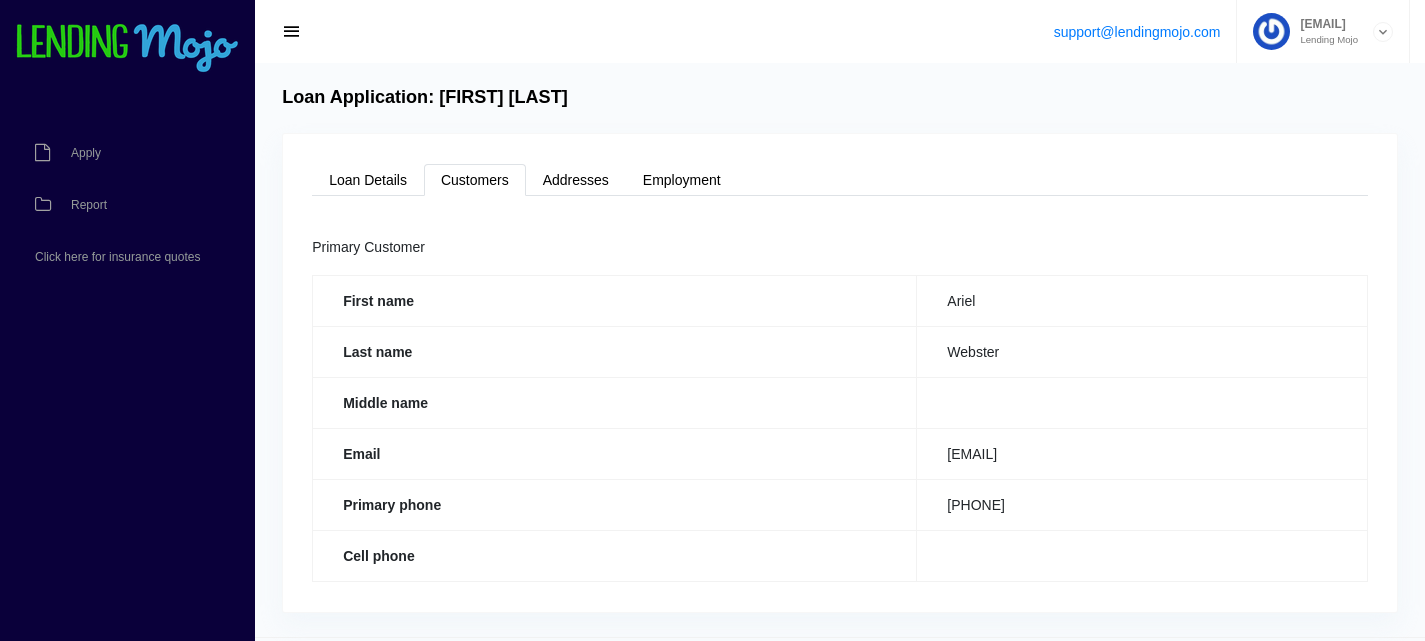 scroll, scrollTop: 56, scrollLeft: 0, axis: vertical 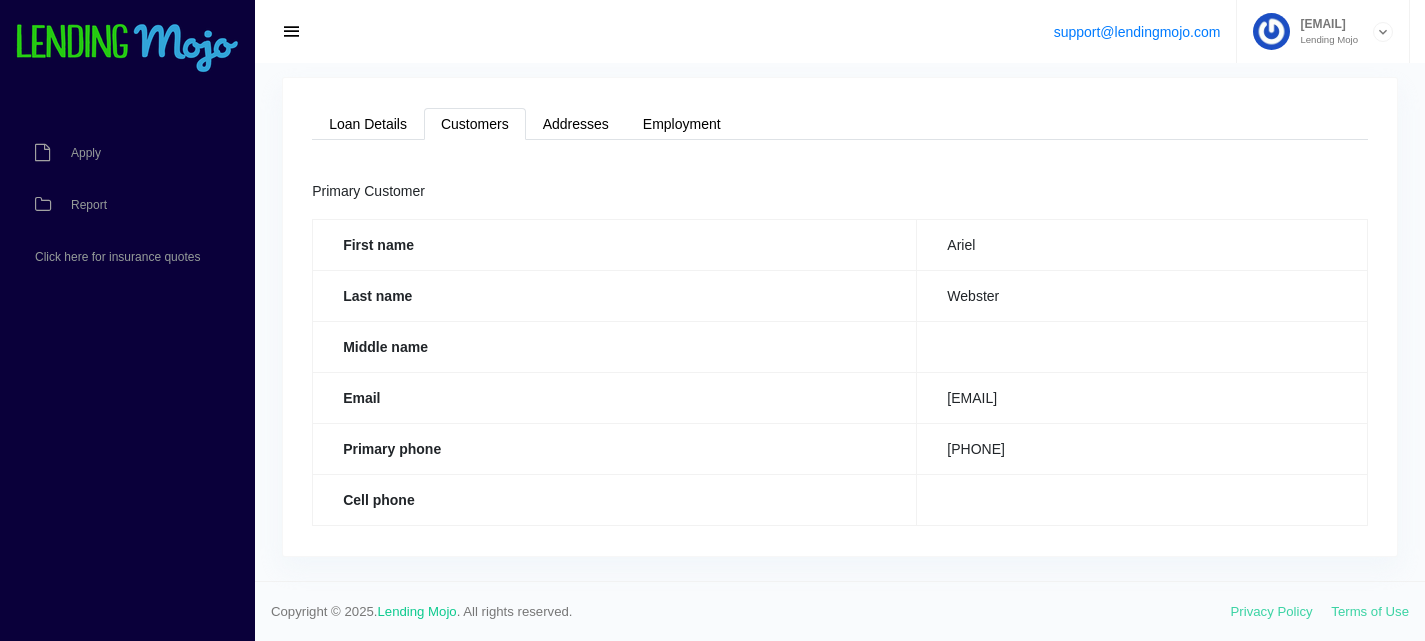 click at bounding box center [127, 49] 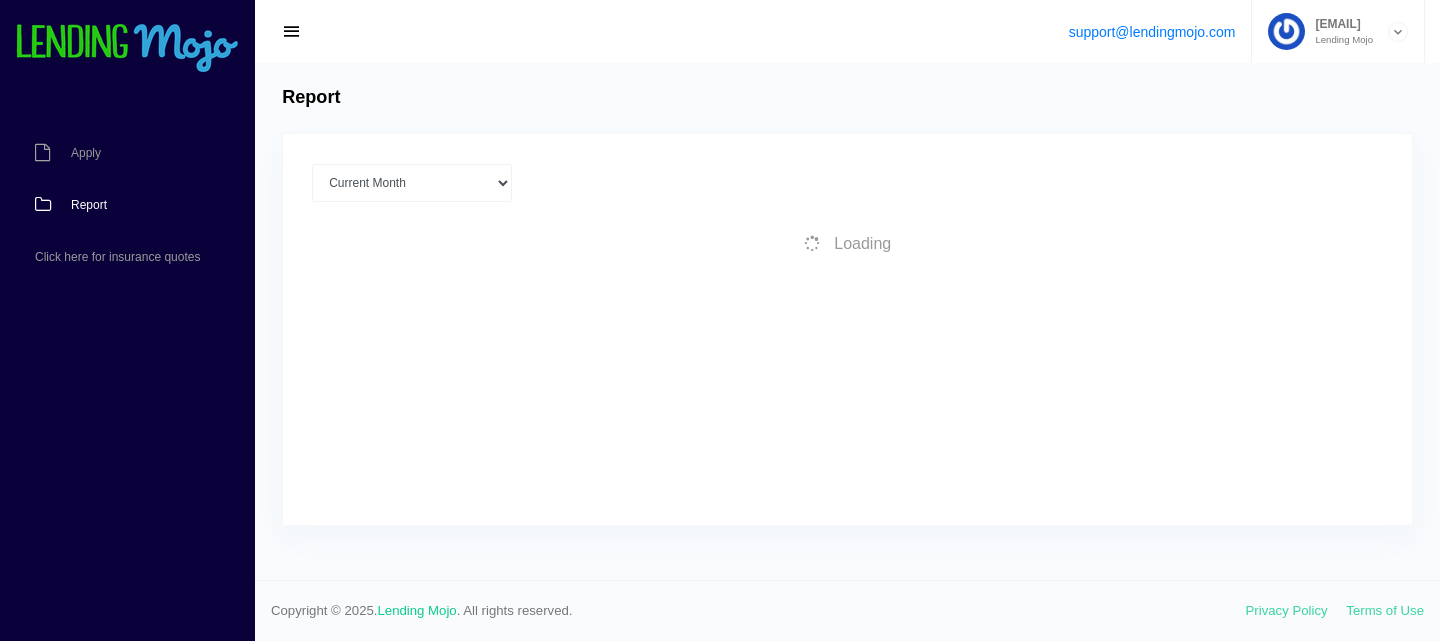 scroll, scrollTop: 0, scrollLeft: 0, axis: both 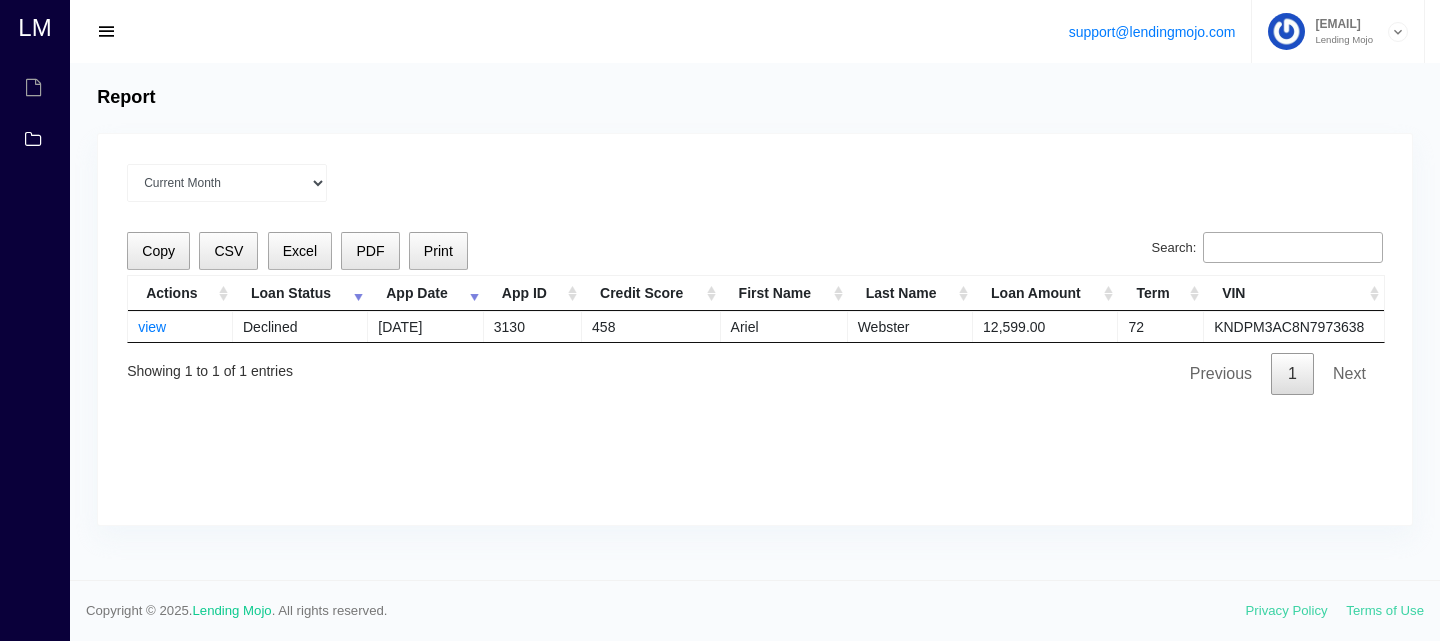 click at bounding box center (107, 32) 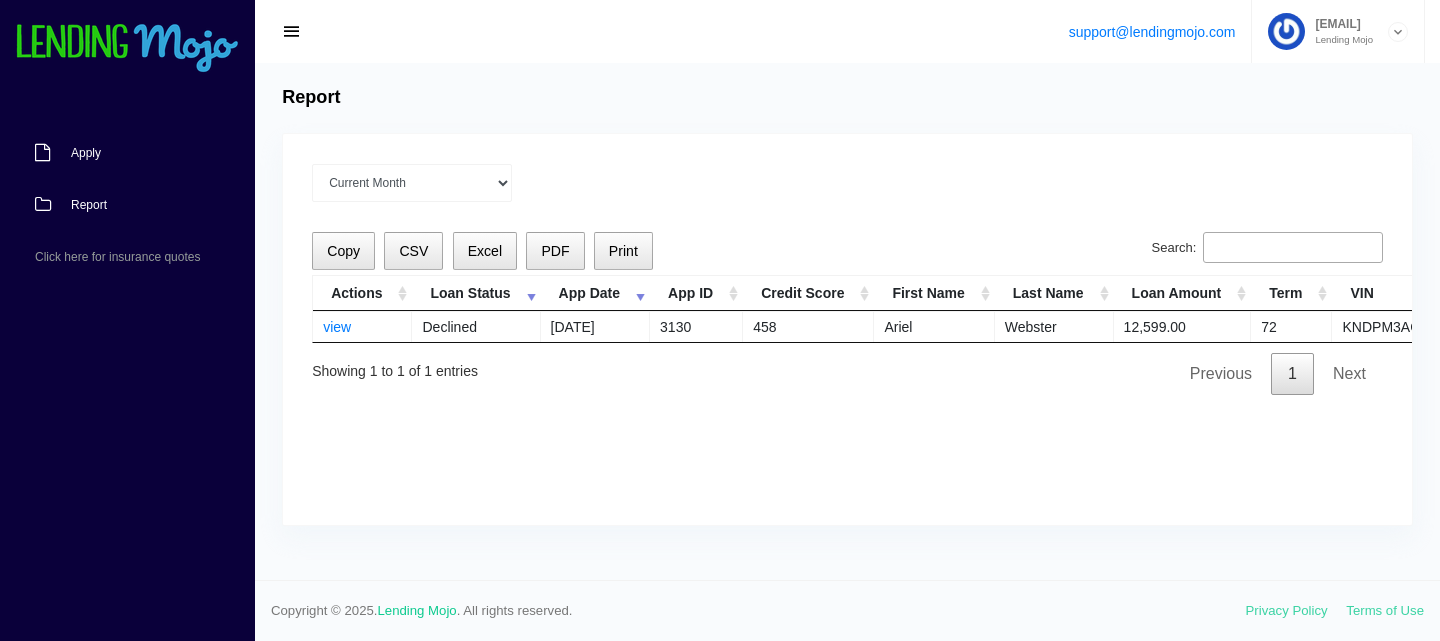 click on "Apply" at bounding box center [86, 153] 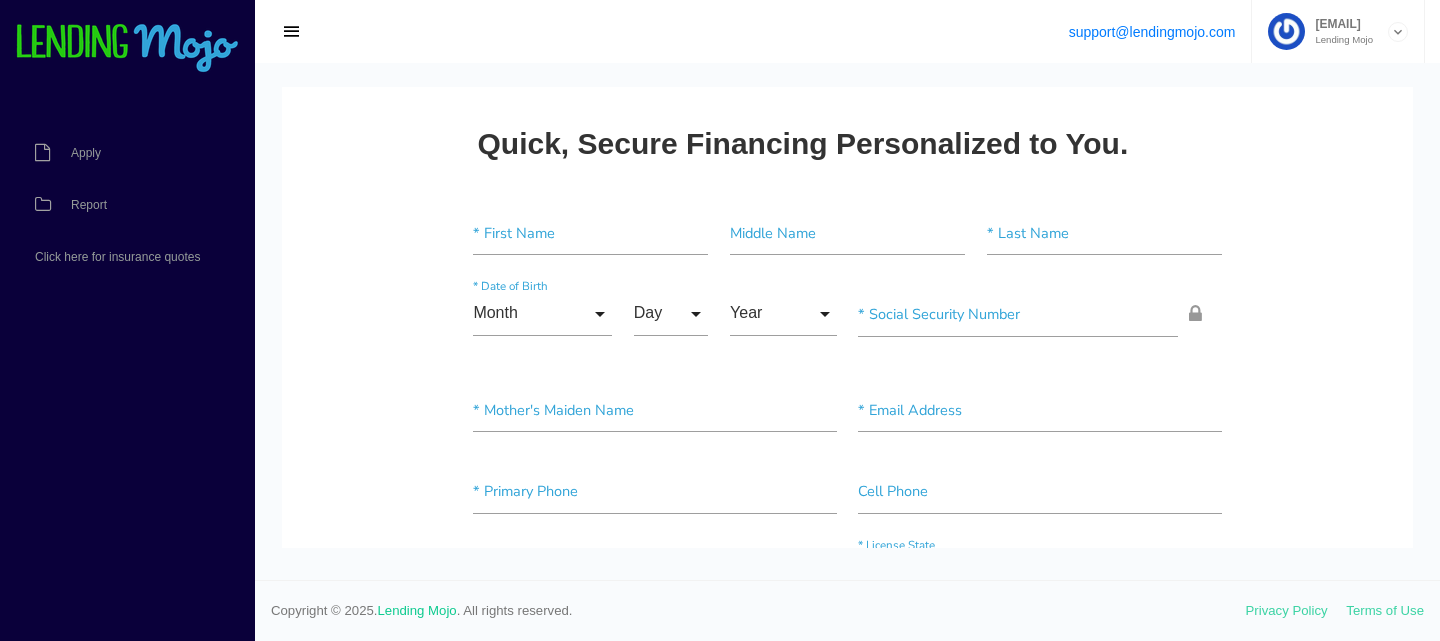 scroll, scrollTop: 0, scrollLeft: 0, axis: both 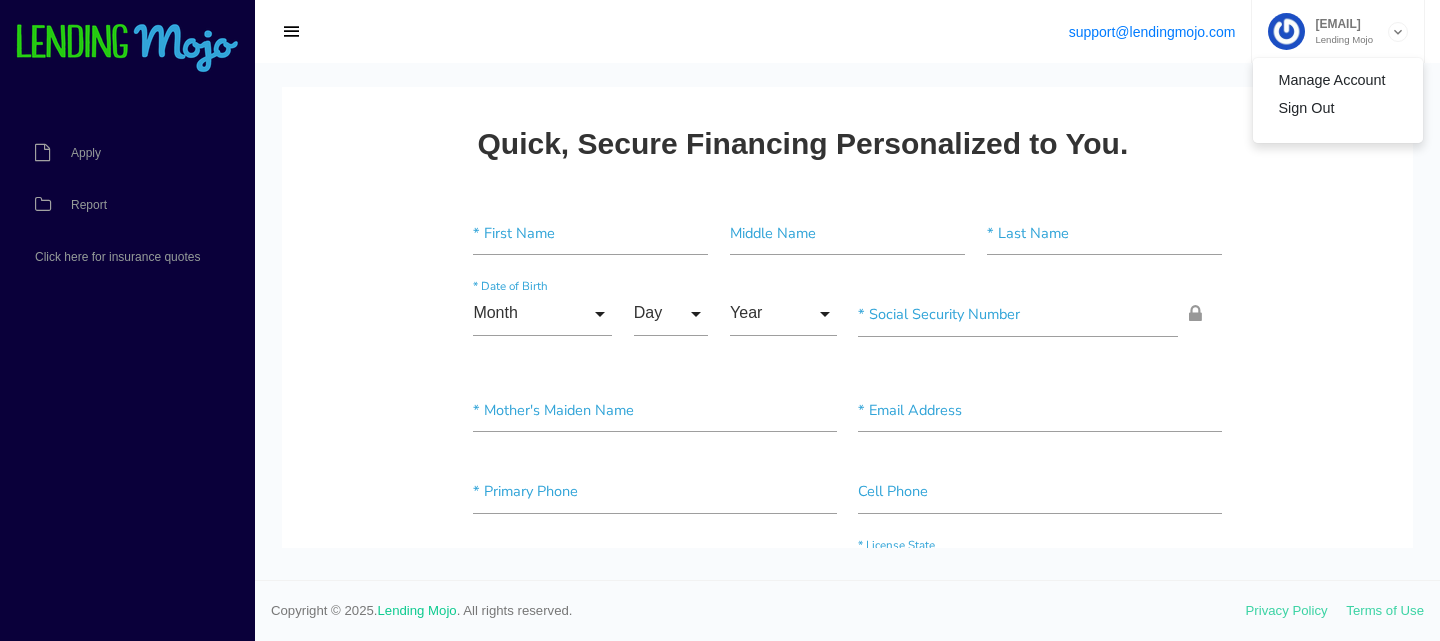 click on "Lending Mojo" at bounding box center (1339, 40) 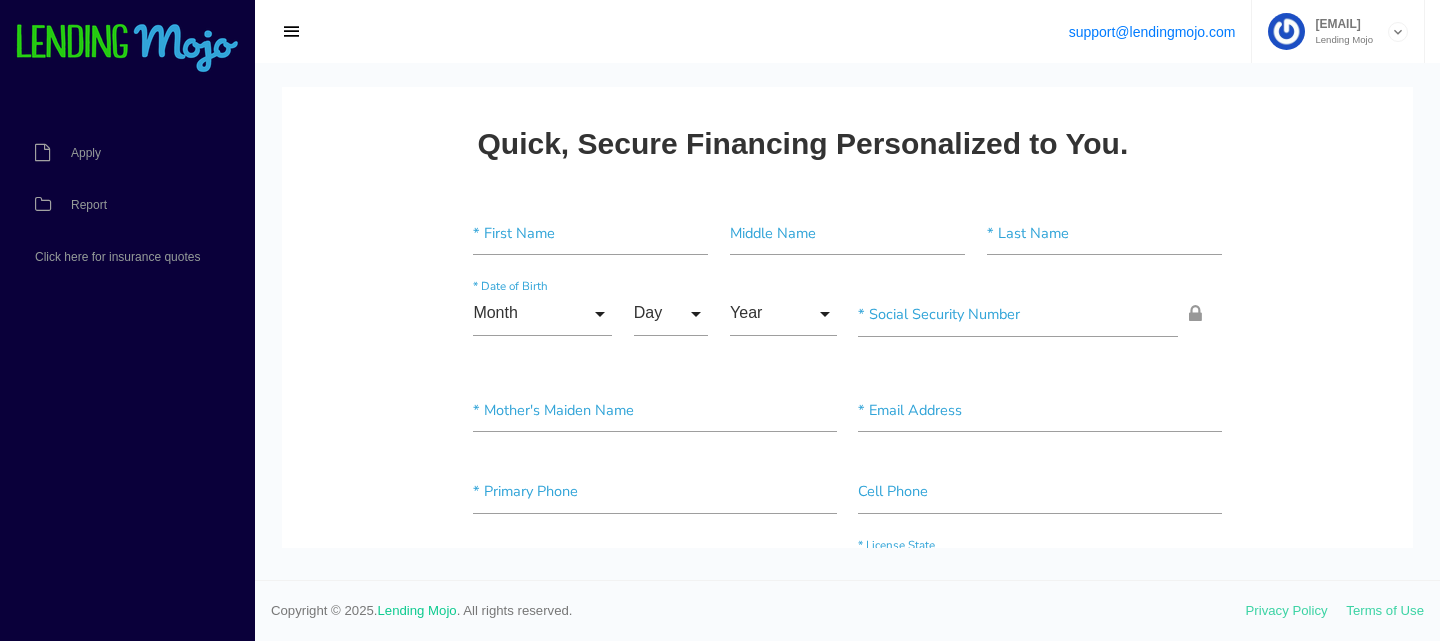 click at bounding box center (127, 49) 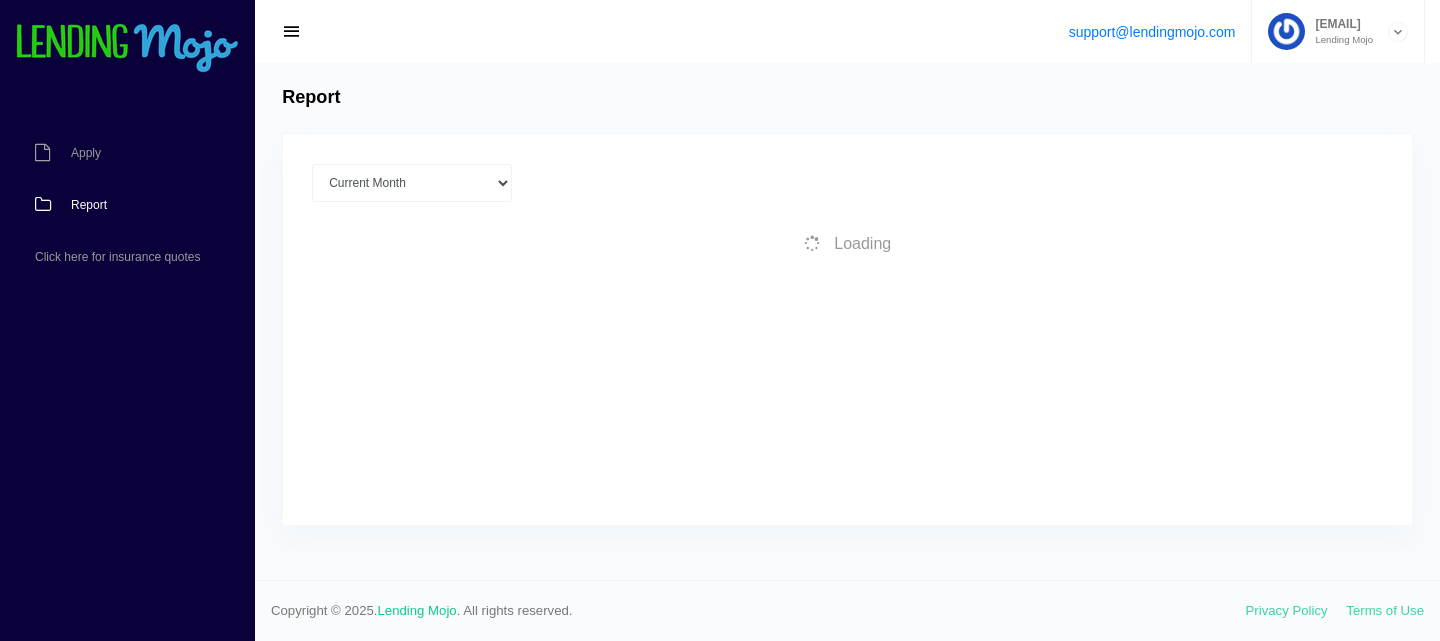 scroll, scrollTop: 0, scrollLeft: 0, axis: both 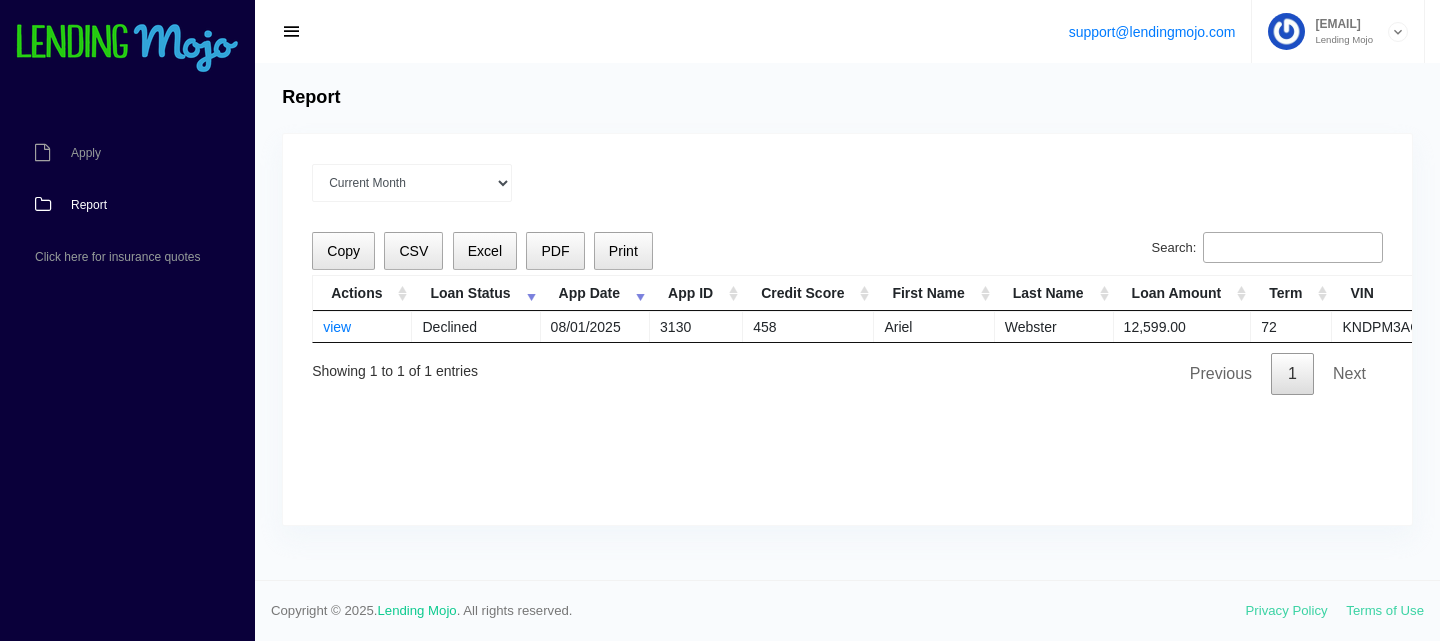 click on "view" at bounding box center [362, 326] 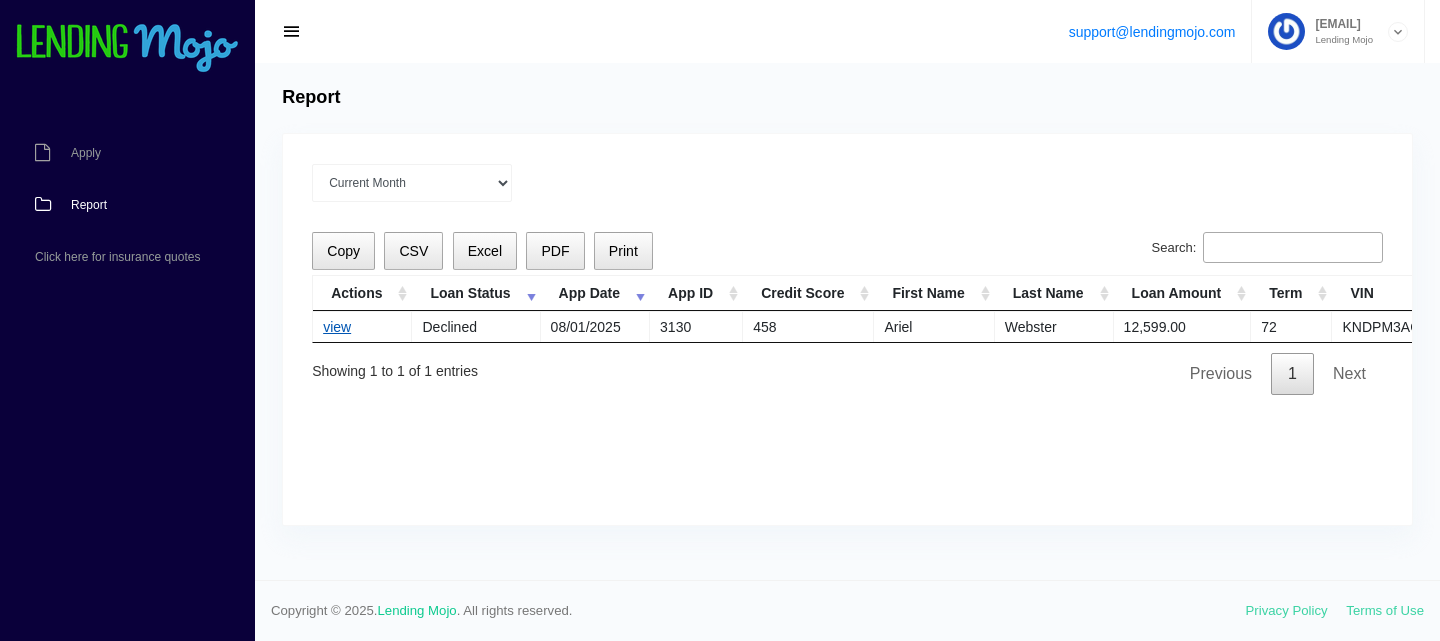 click on "view" at bounding box center (337, 327) 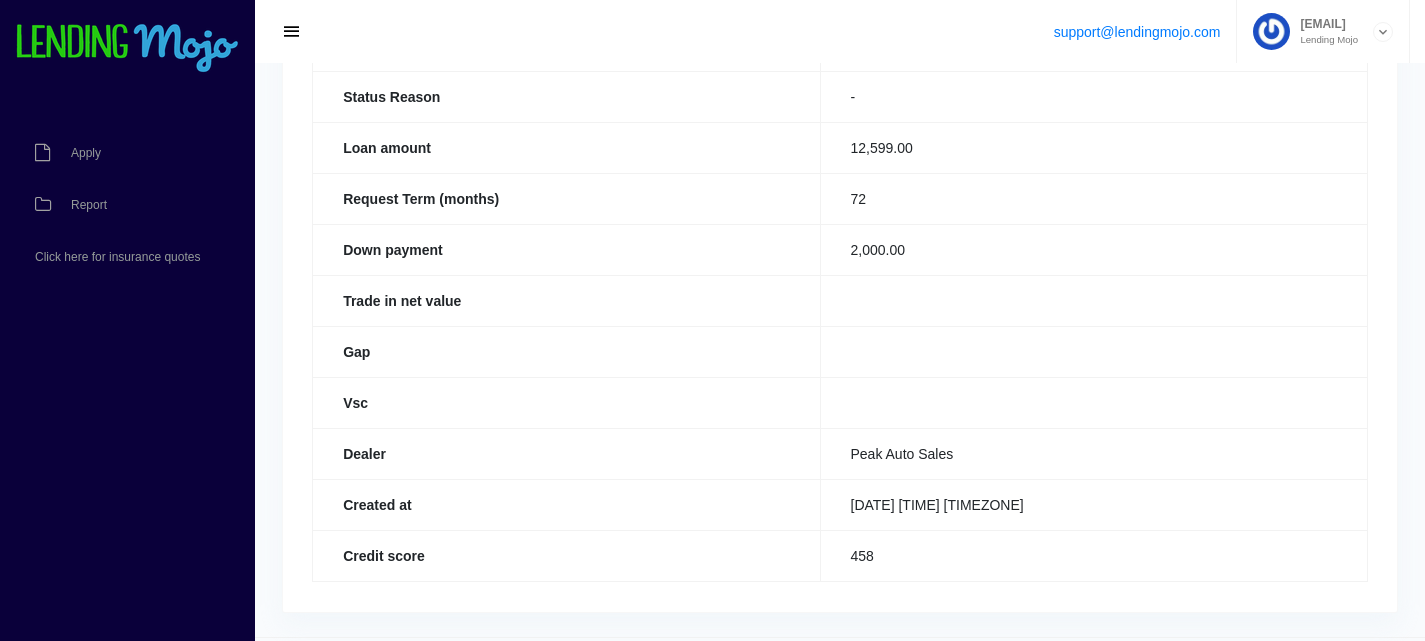 scroll, scrollTop: 272, scrollLeft: 0, axis: vertical 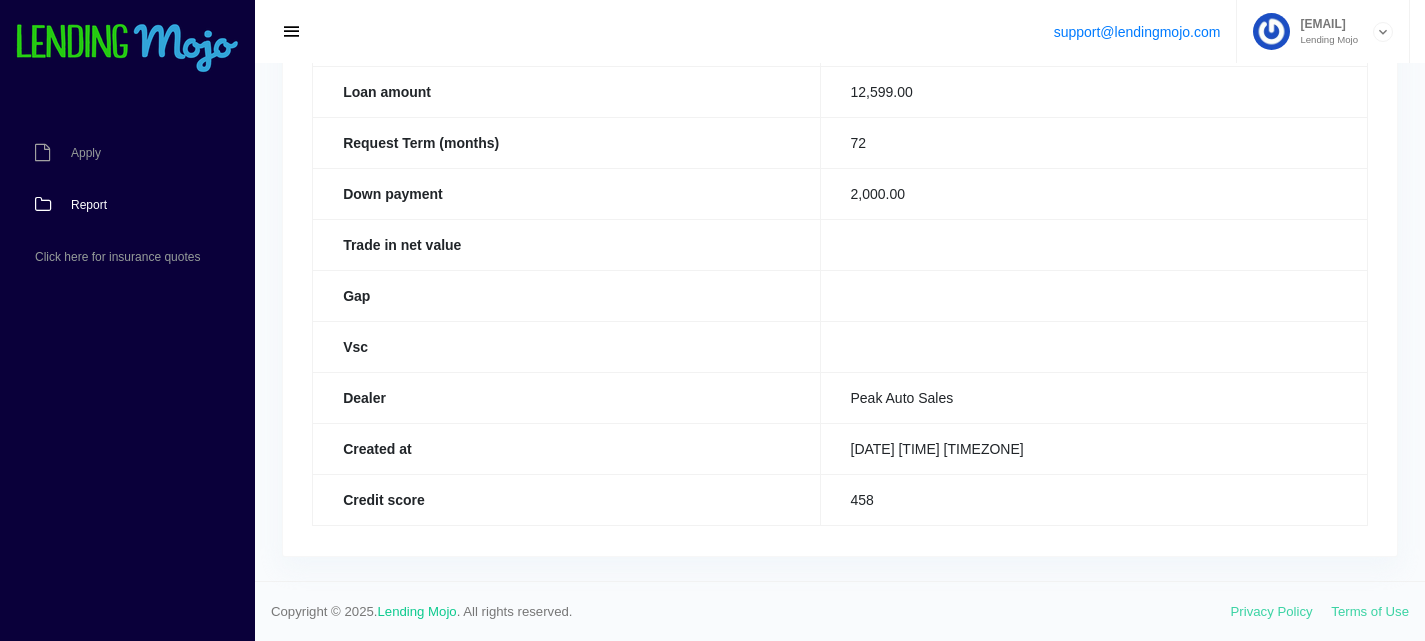 click on "Report" at bounding box center [117, 205] 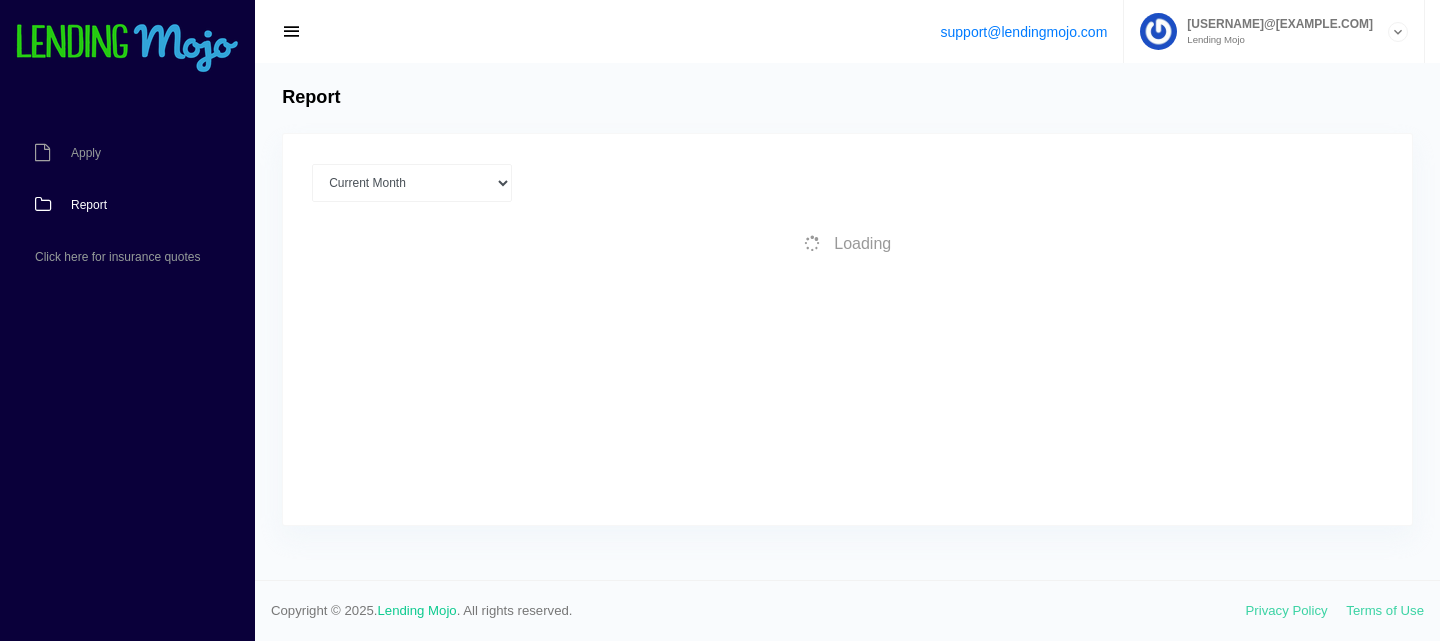 scroll, scrollTop: 0, scrollLeft: 0, axis: both 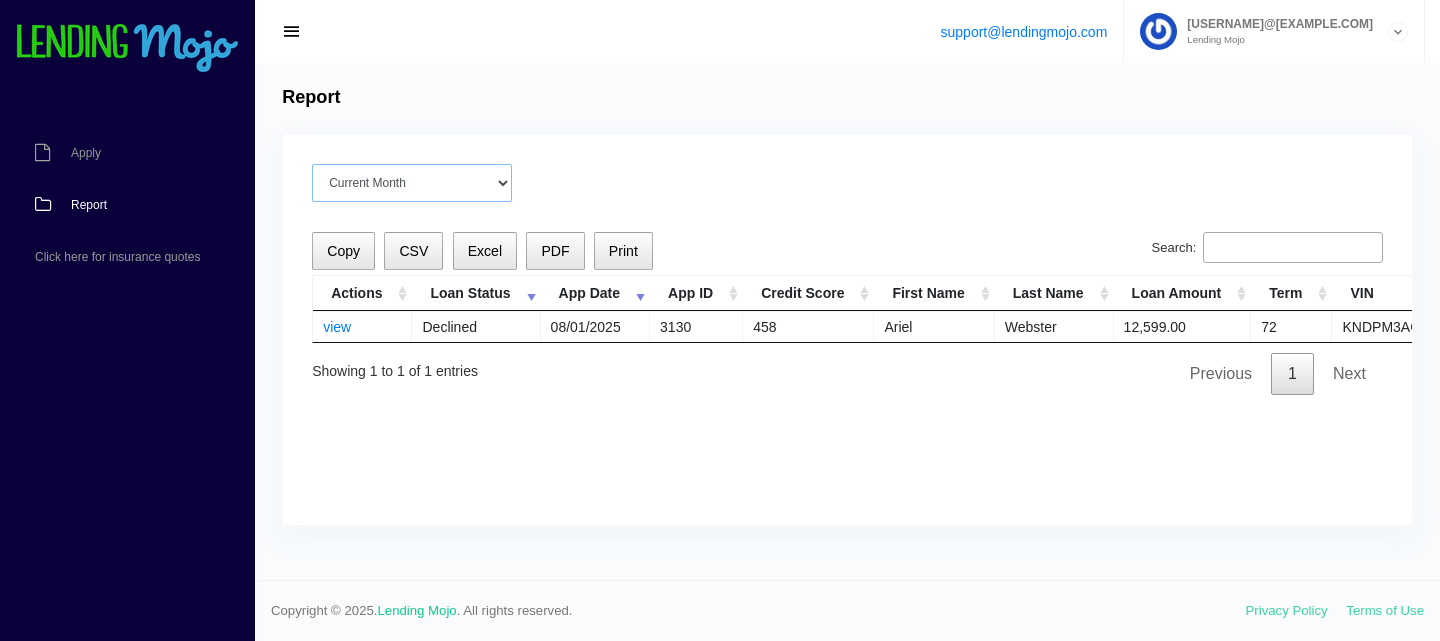 click on "Current Month
Jul 2025
Jun 2025
May 2025
Apr 2025
Mar 2025
All time" at bounding box center (412, 183) 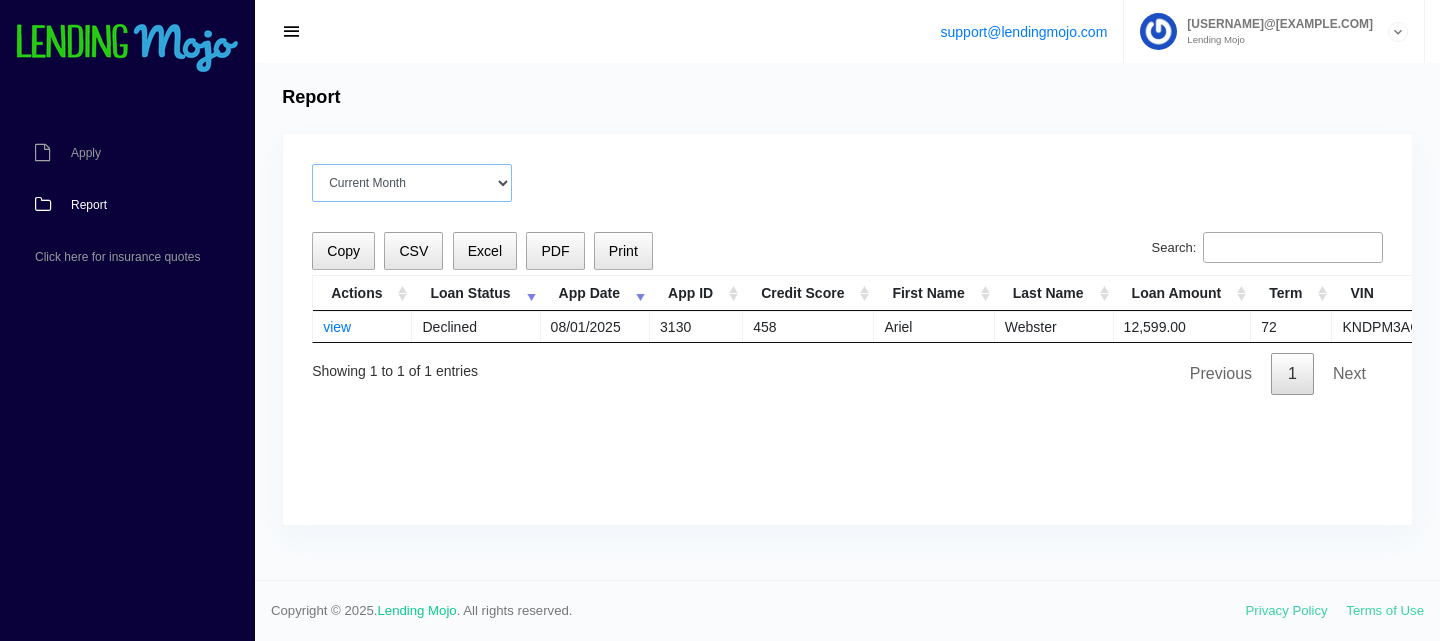 select on "Jul 2025" 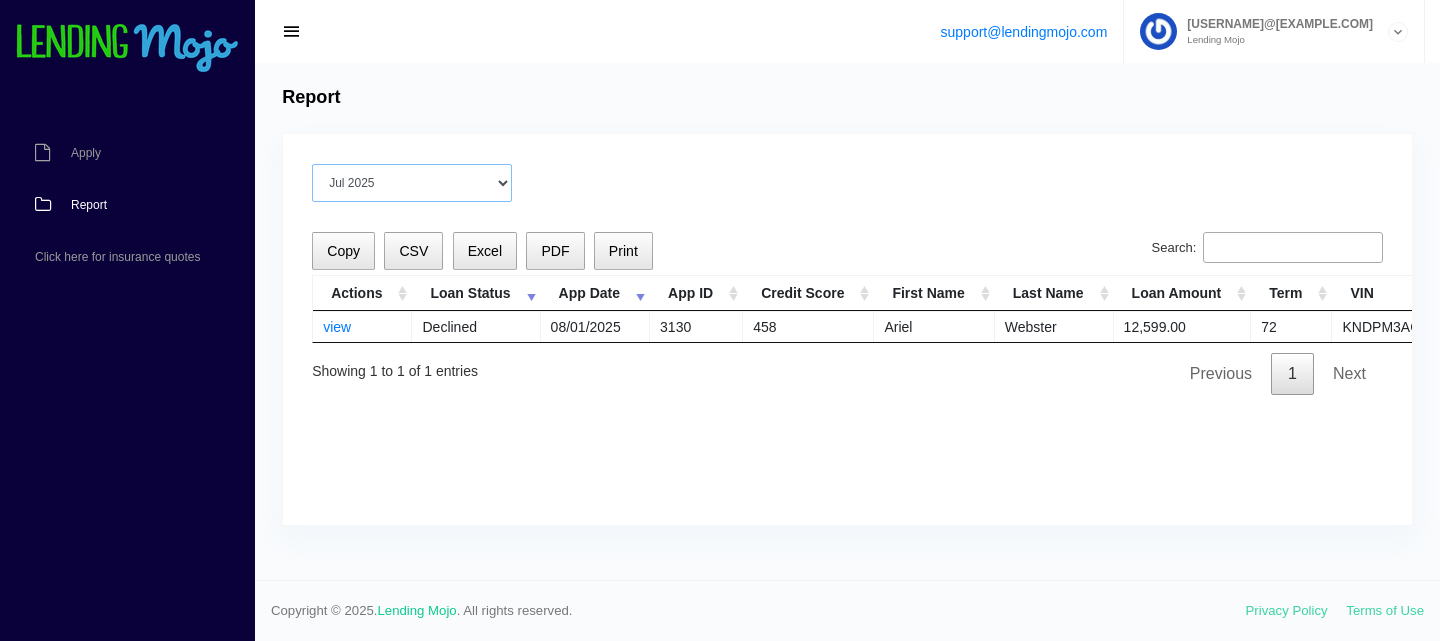 click on "Current Month
Jul 2025
Jun 2025
May 2025
Apr 2025
Mar 2025
All time" at bounding box center (412, 183) 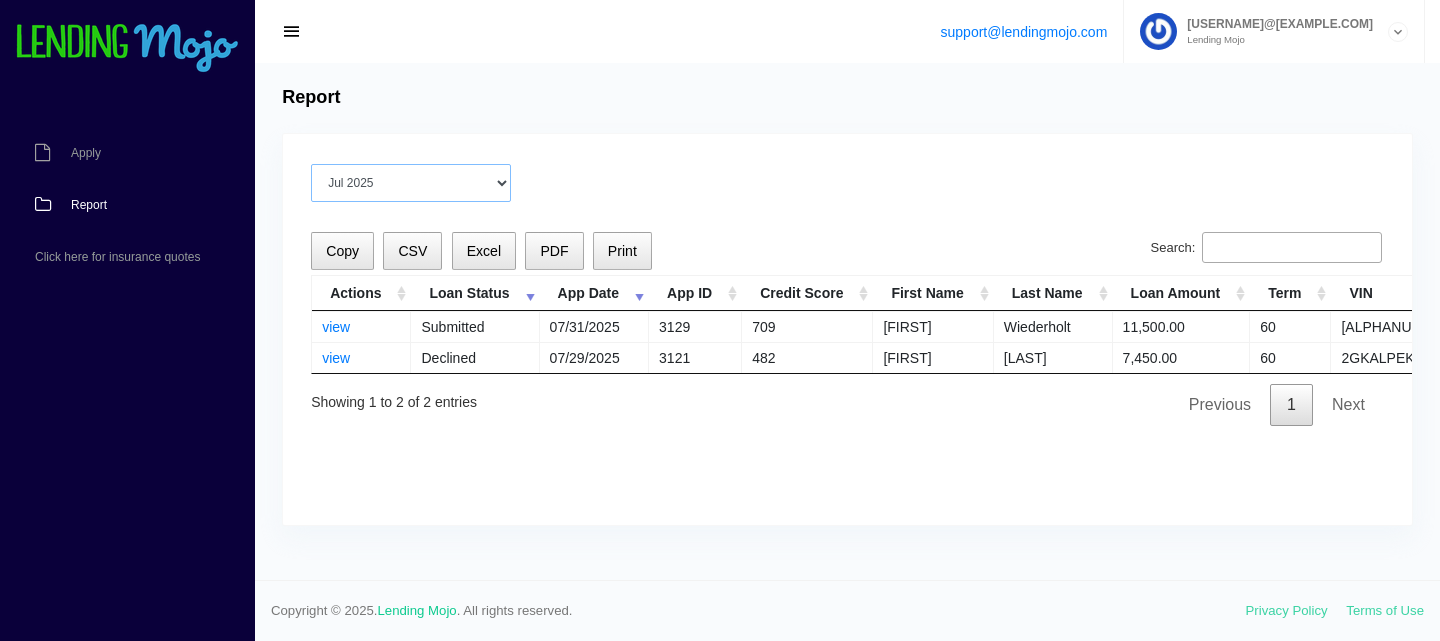 scroll, scrollTop: 0, scrollLeft: 0, axis: both 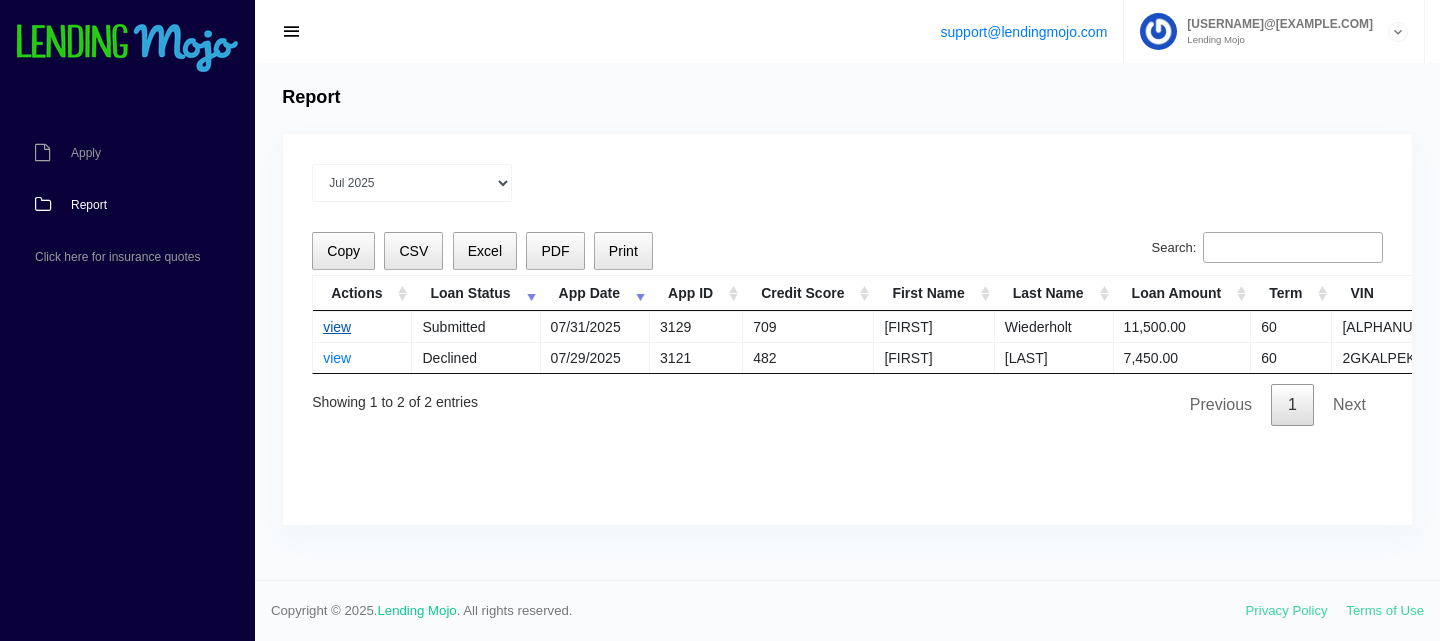 click on "view" at bounding box center [337, 327] 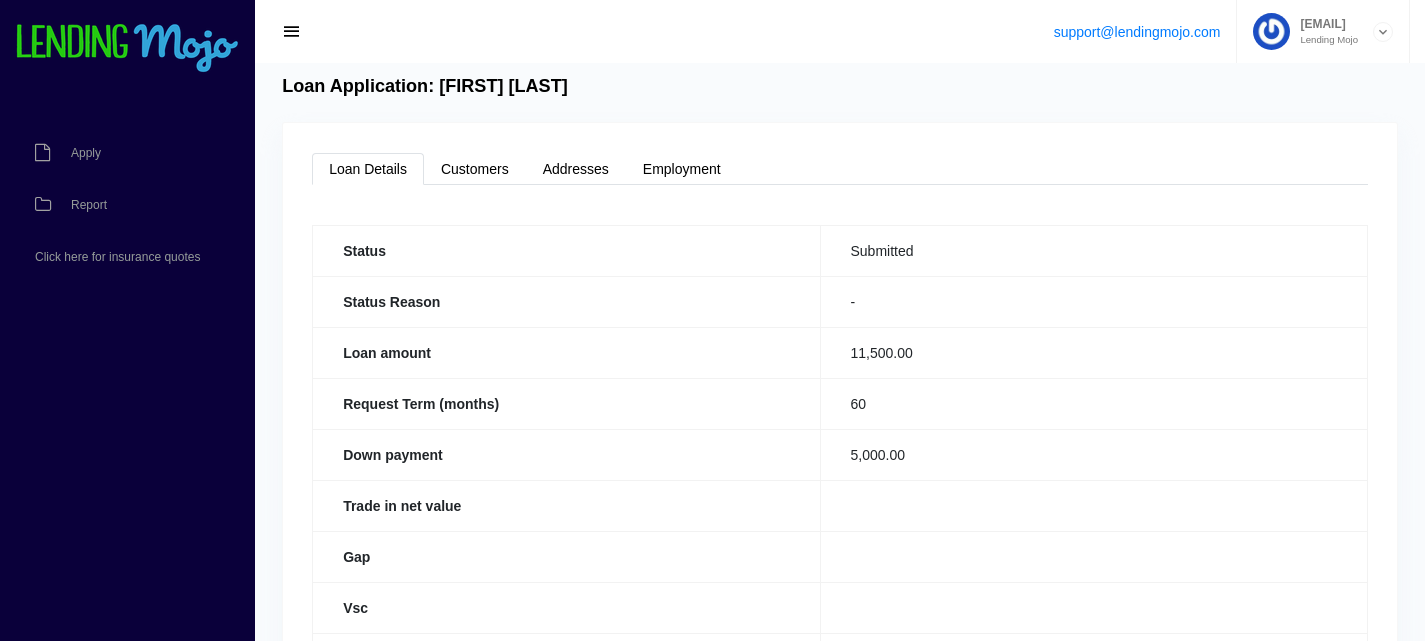 scroll, scrollTop: 0, scrollLeft: 0, axis: both 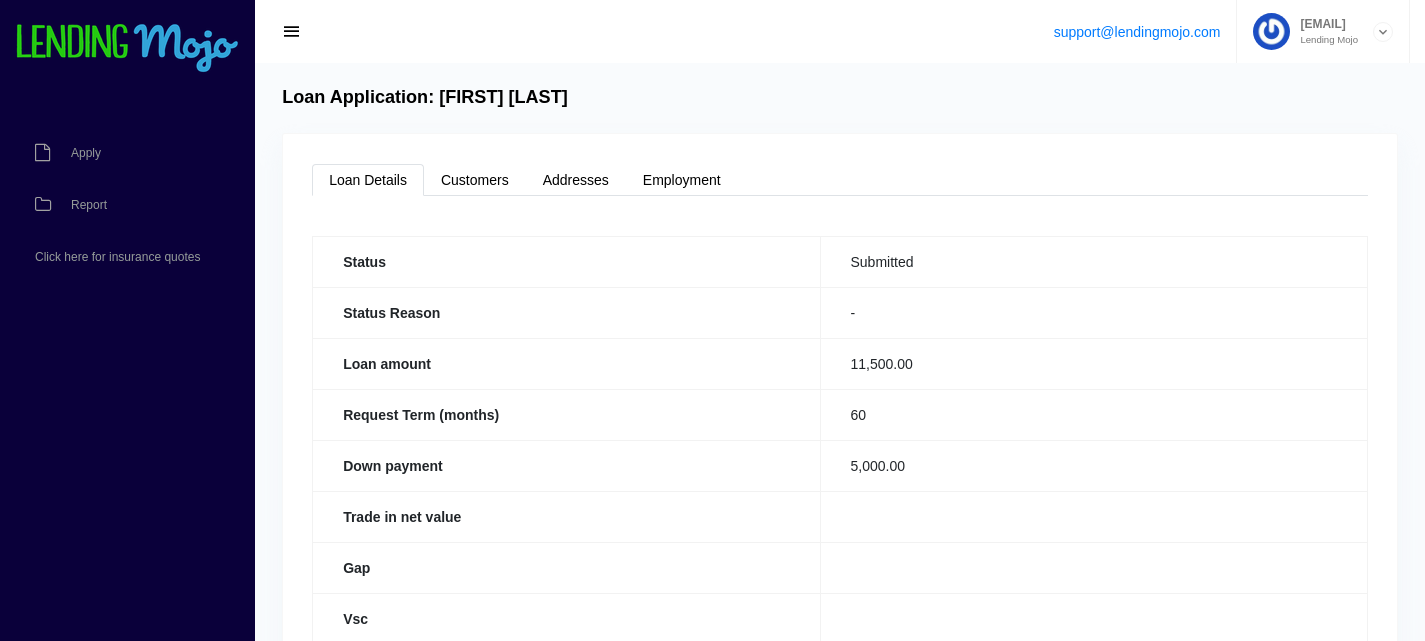 click at bounding box center [292, 32] 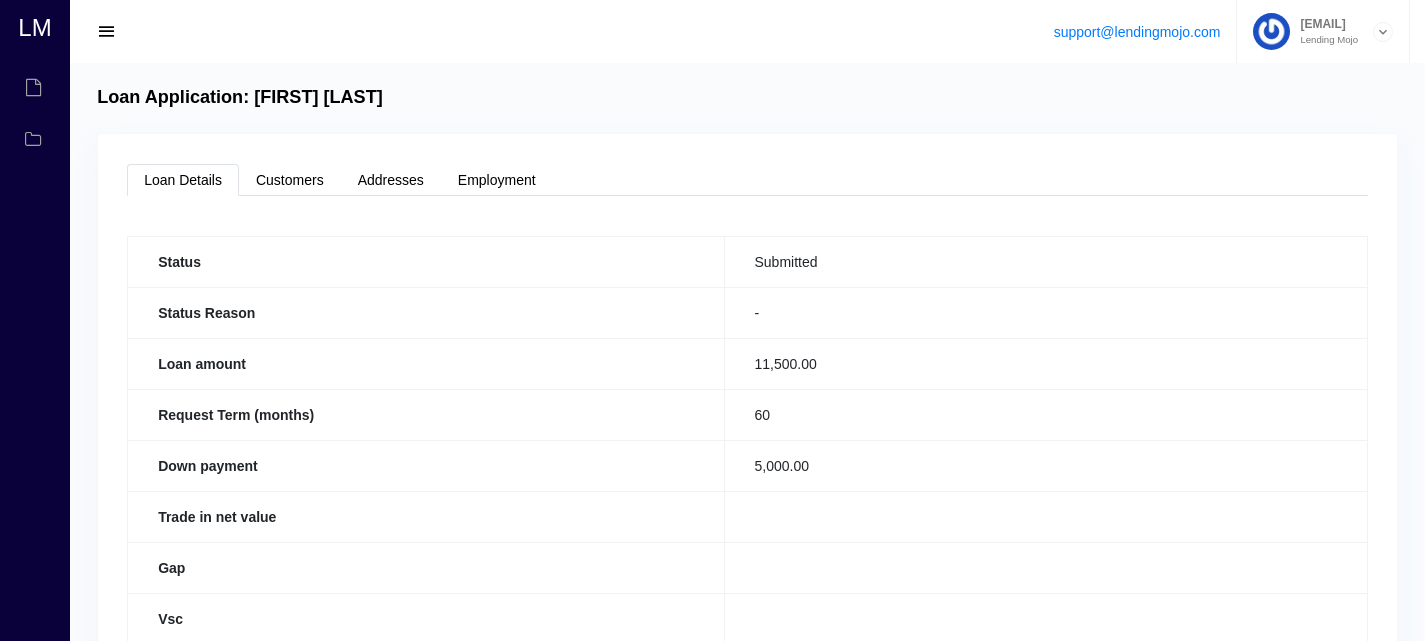 click at bounding box center (107, 32) 